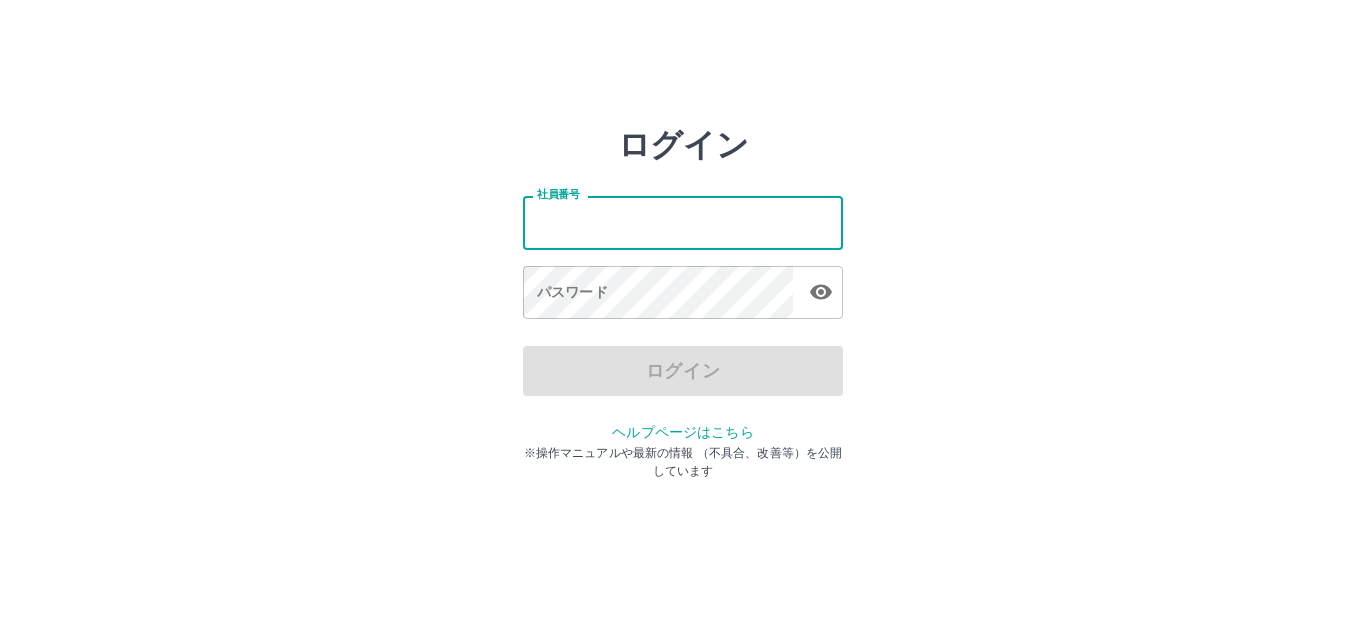 scroll, scrollTop: 0, scrollLeft: 0, axis: both 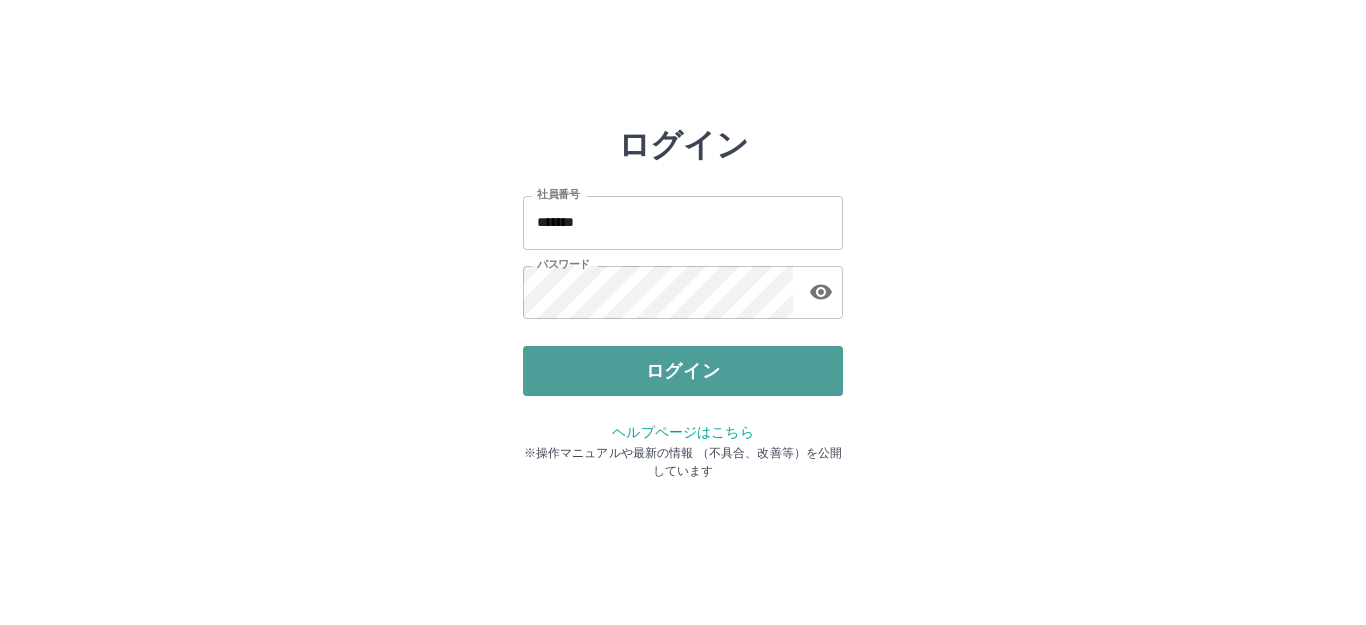 click on "ログイン" at bounding box center [683, 371] 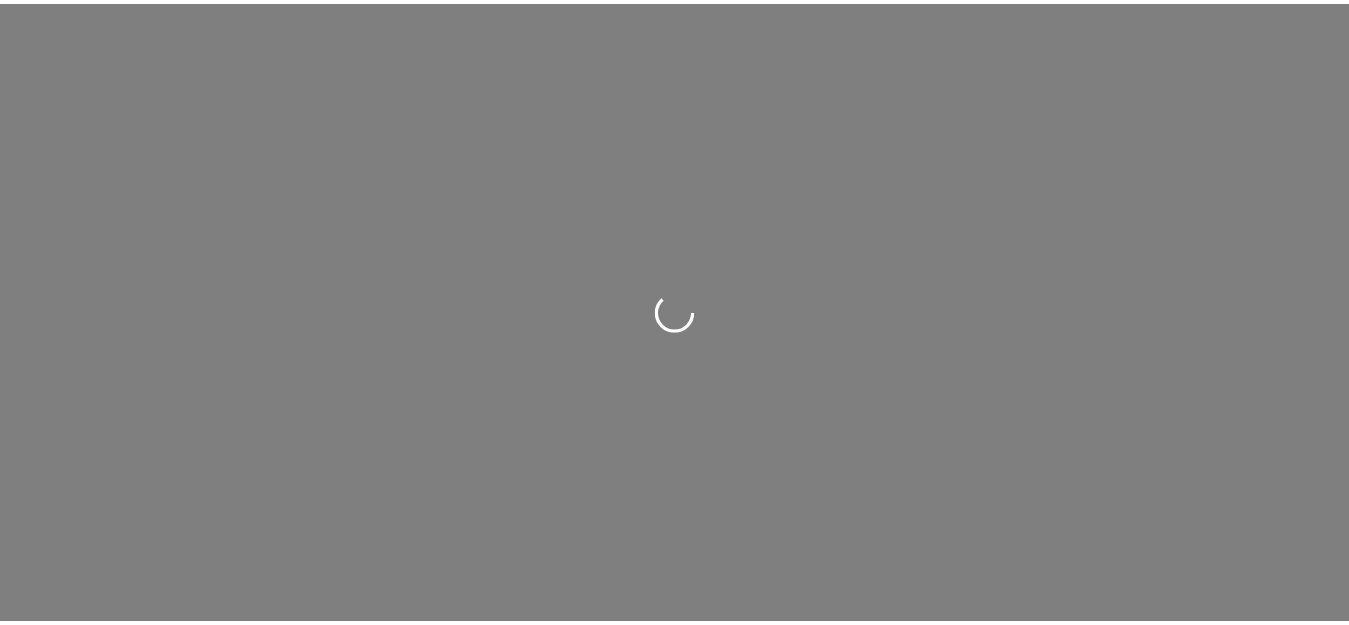 scroll, scrollTop: 0, scrollLeft: 0, axis: both 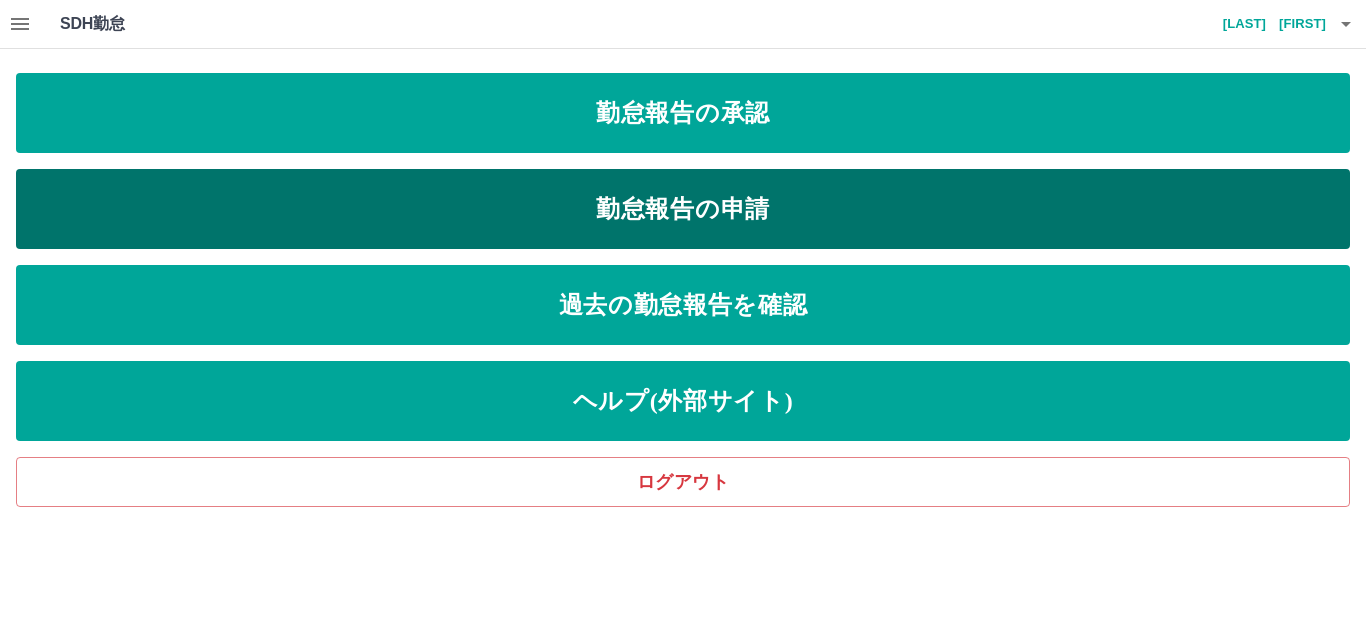 click on "勤怠報告の申請" at bounding box center (683, 209) 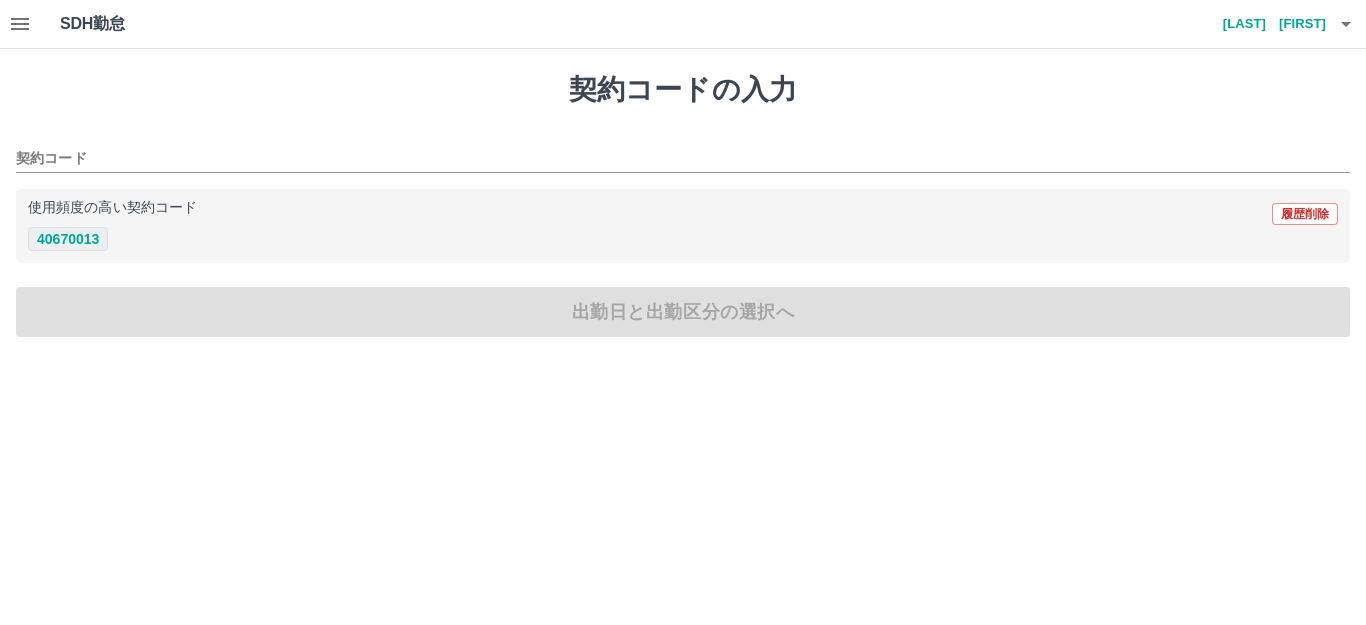 click on "40670013" at bounding box center (68, 239) 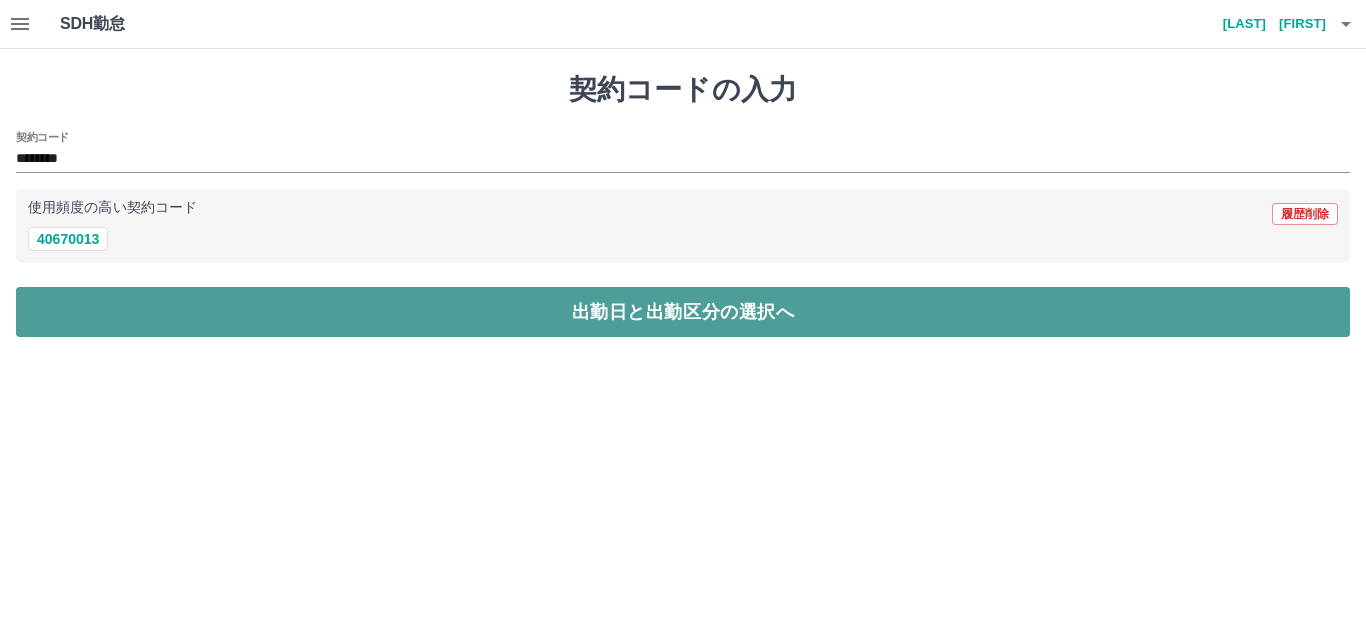click on "出勤日と出勤区分の選択へ" at bounding box center (683, 312) 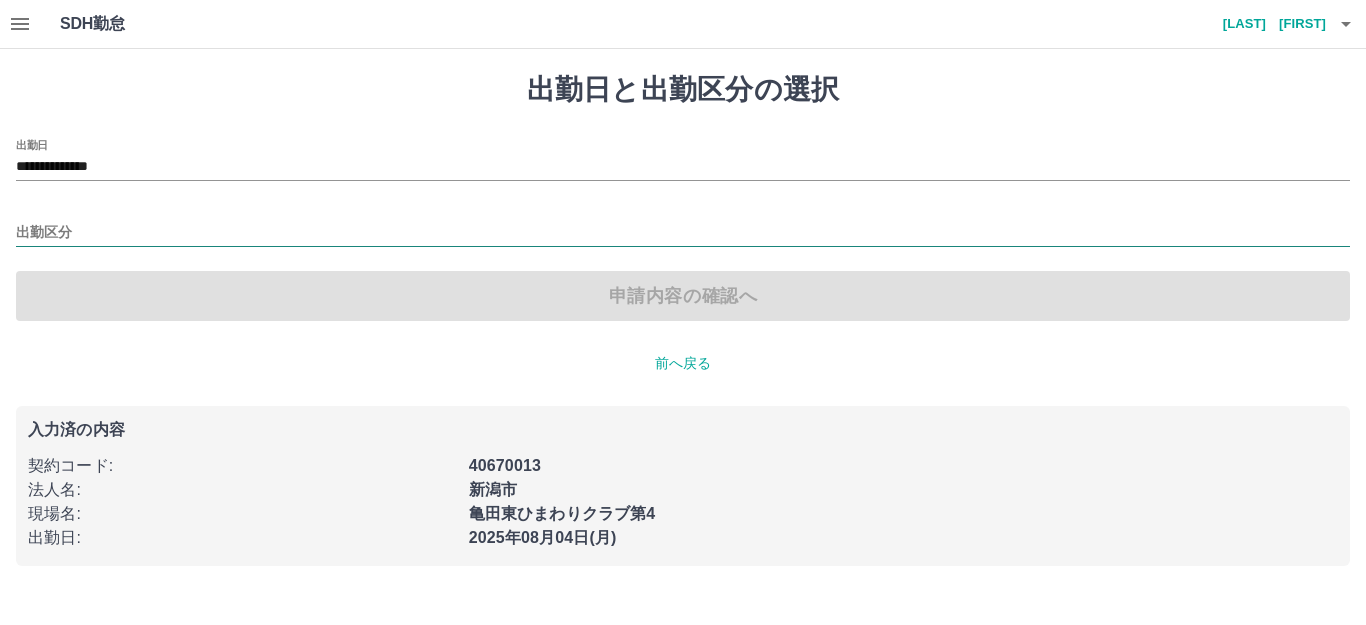 click on "出勤区分" at bounding box center [683, 233] 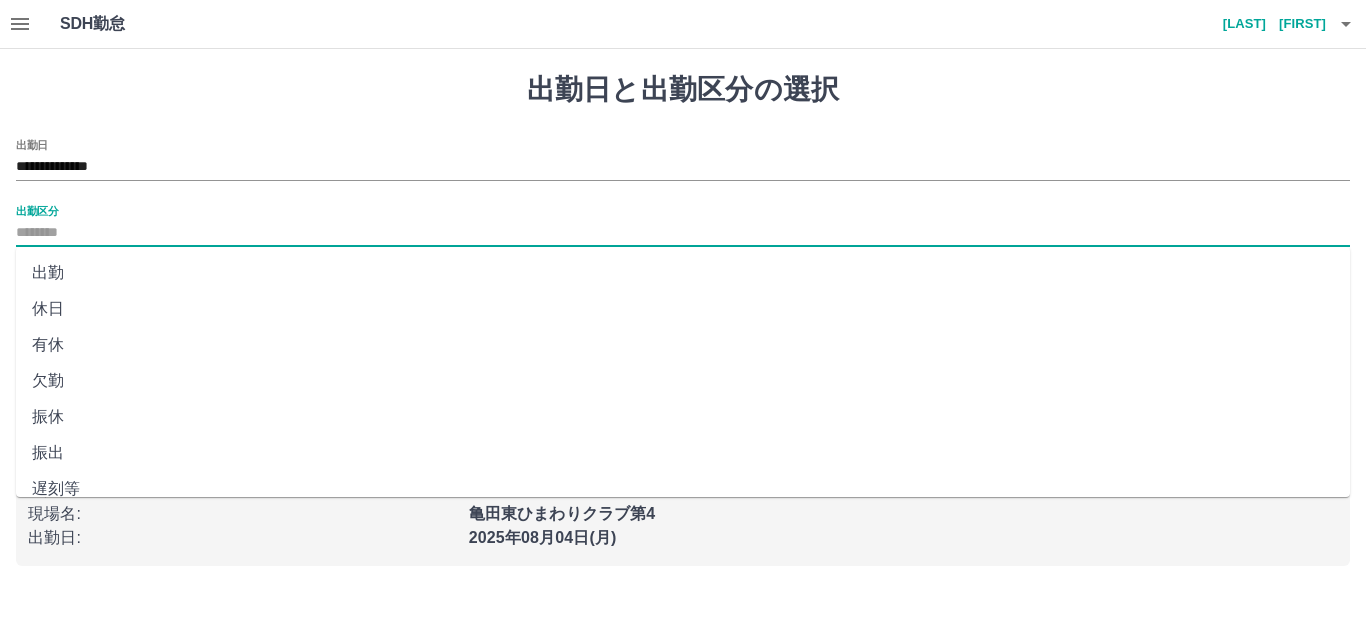 click on "出勤" at bounding box center [683, 273] 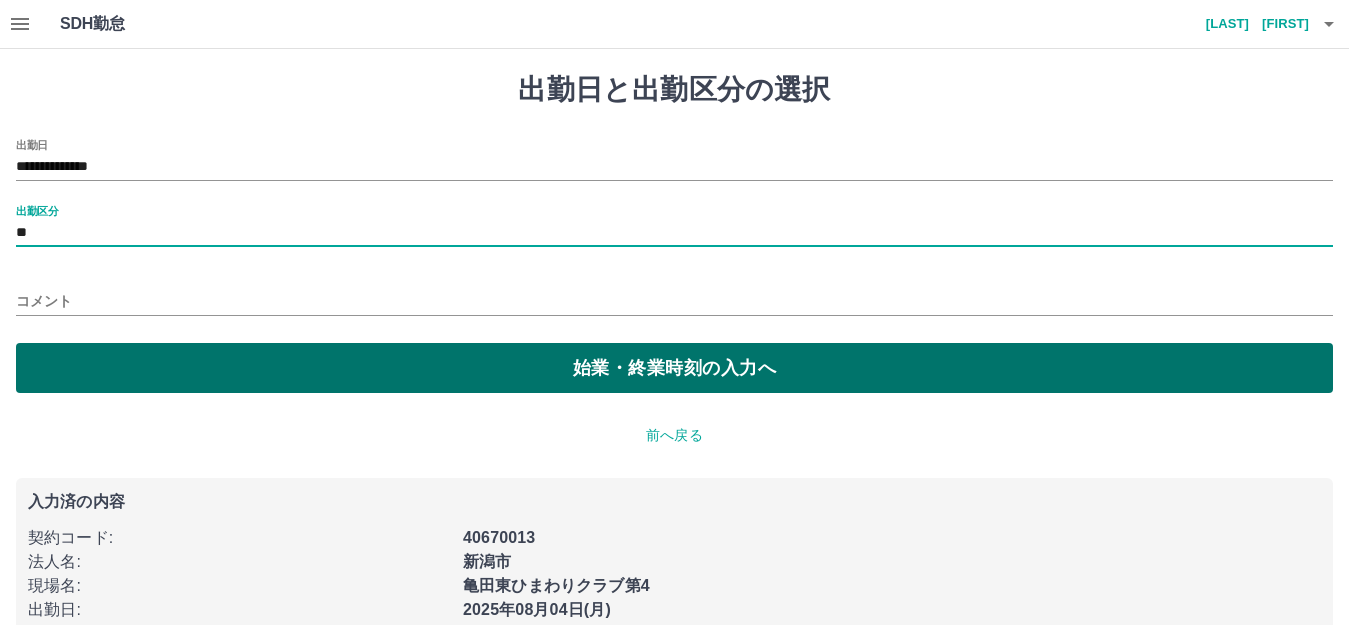 click on "始業・終業時刻の入力へ" at bounding box center [674, 368] 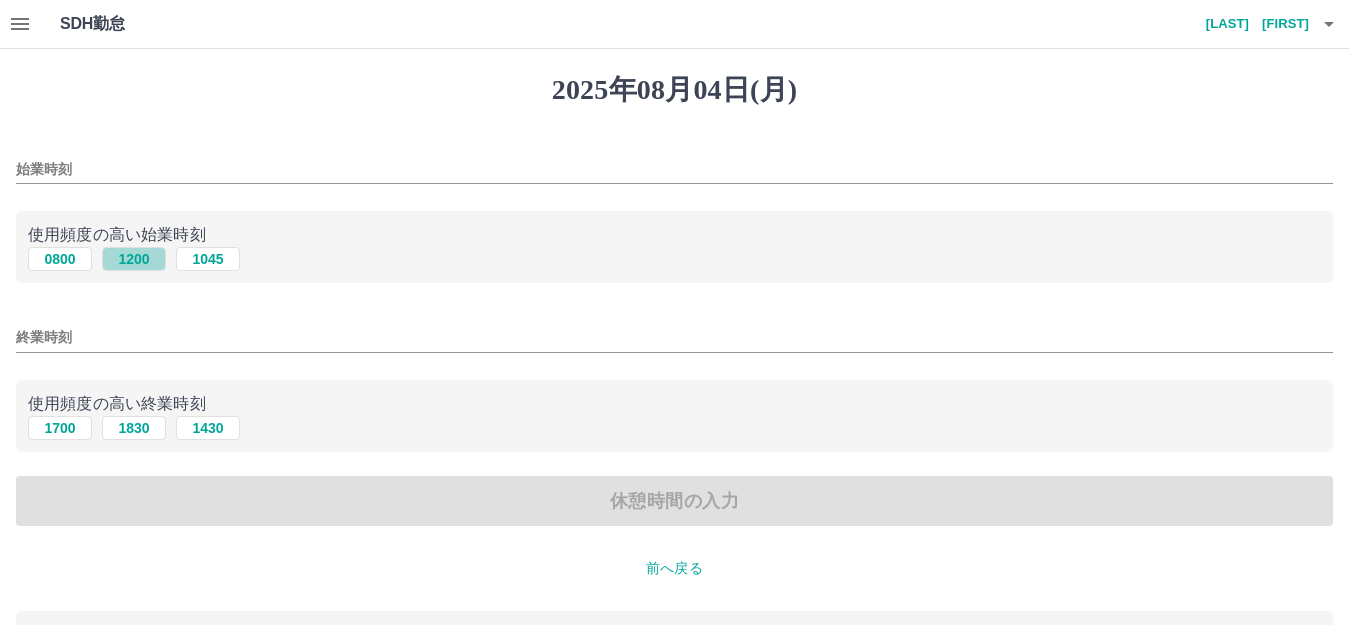 click on "1200" at bounding box center (134, 259) 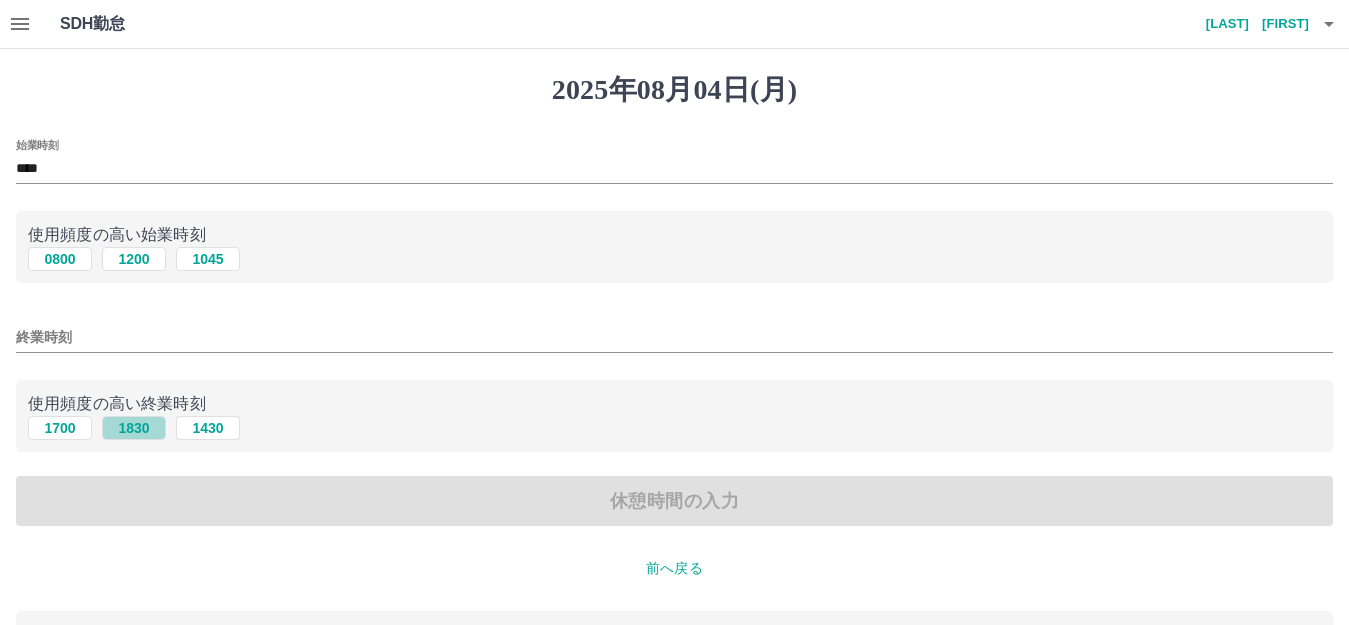 click on "1830" at bounding box center [134, 428] 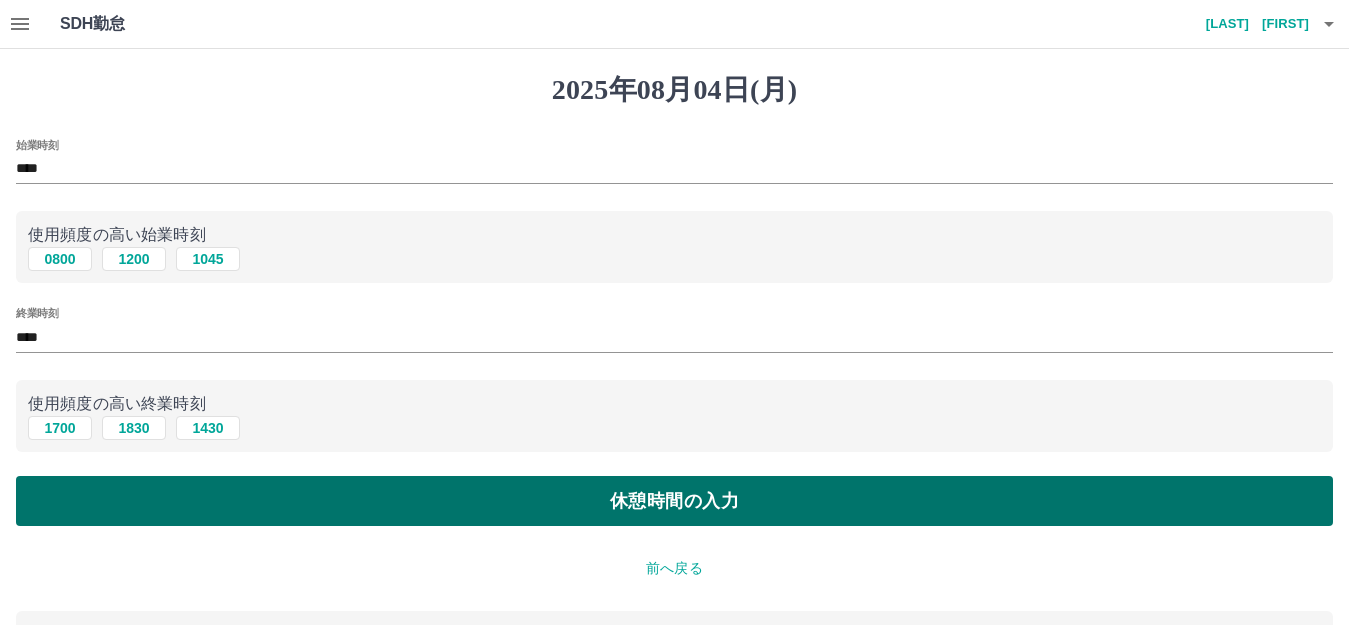 click on "休憩時間の入力" at bounding box center [674, 501] 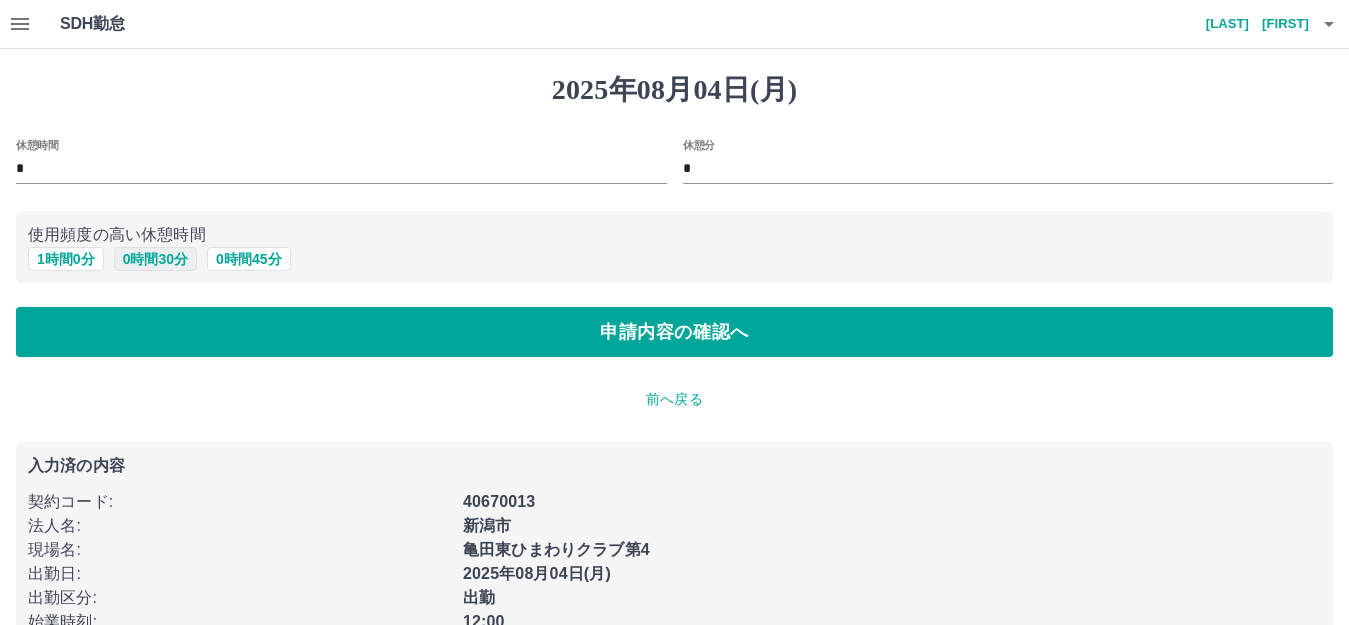 click on "0 時間 30 分" at bounding box center [155, 259] 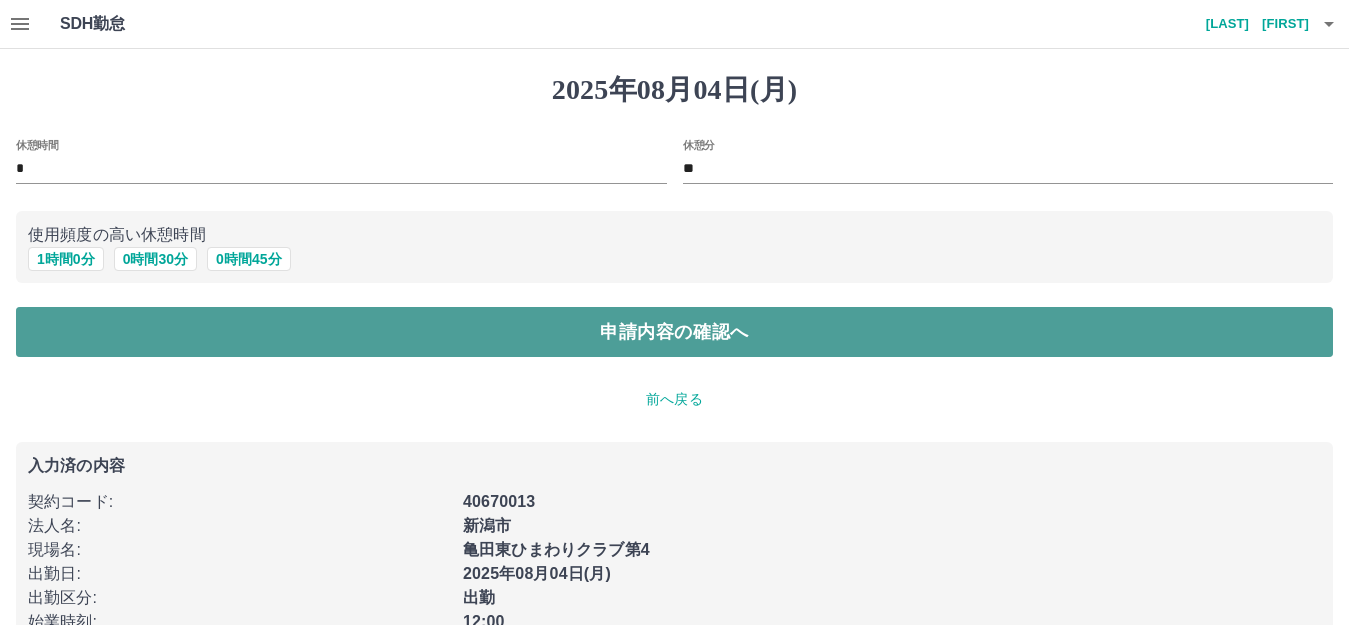 click on "申請内容の確認へ" at bounding box center [674, 332] 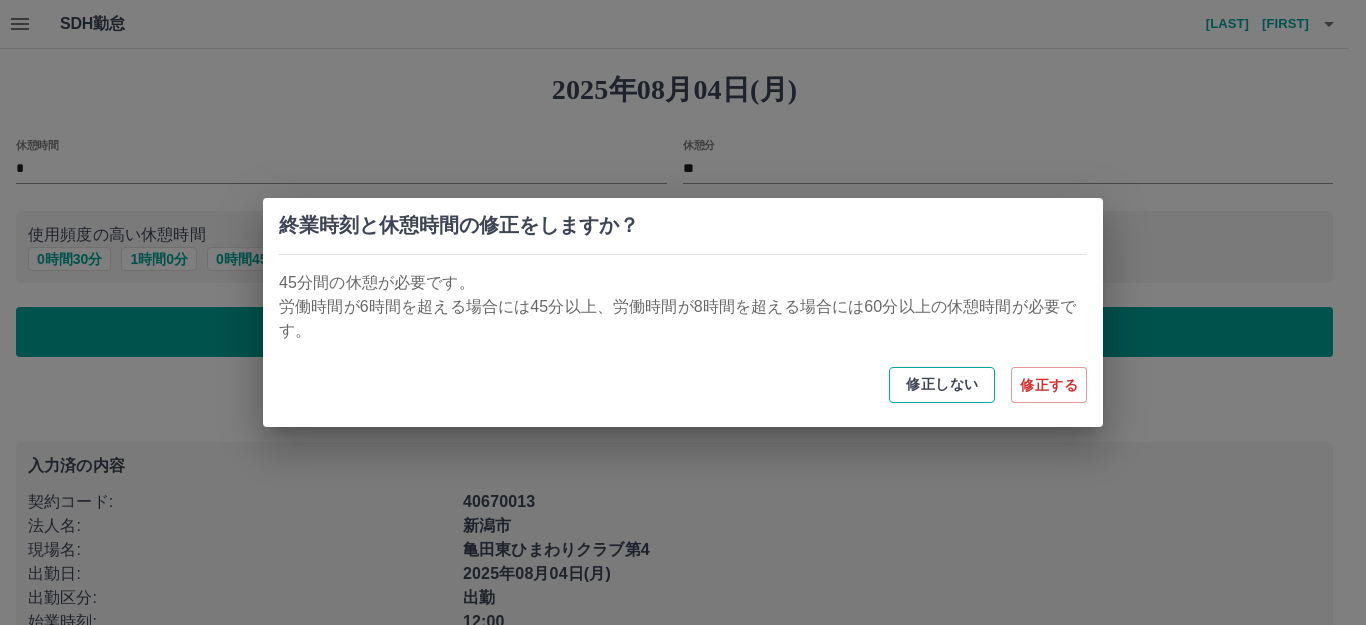 click on "修正しない" at bounding box center (942, 385) 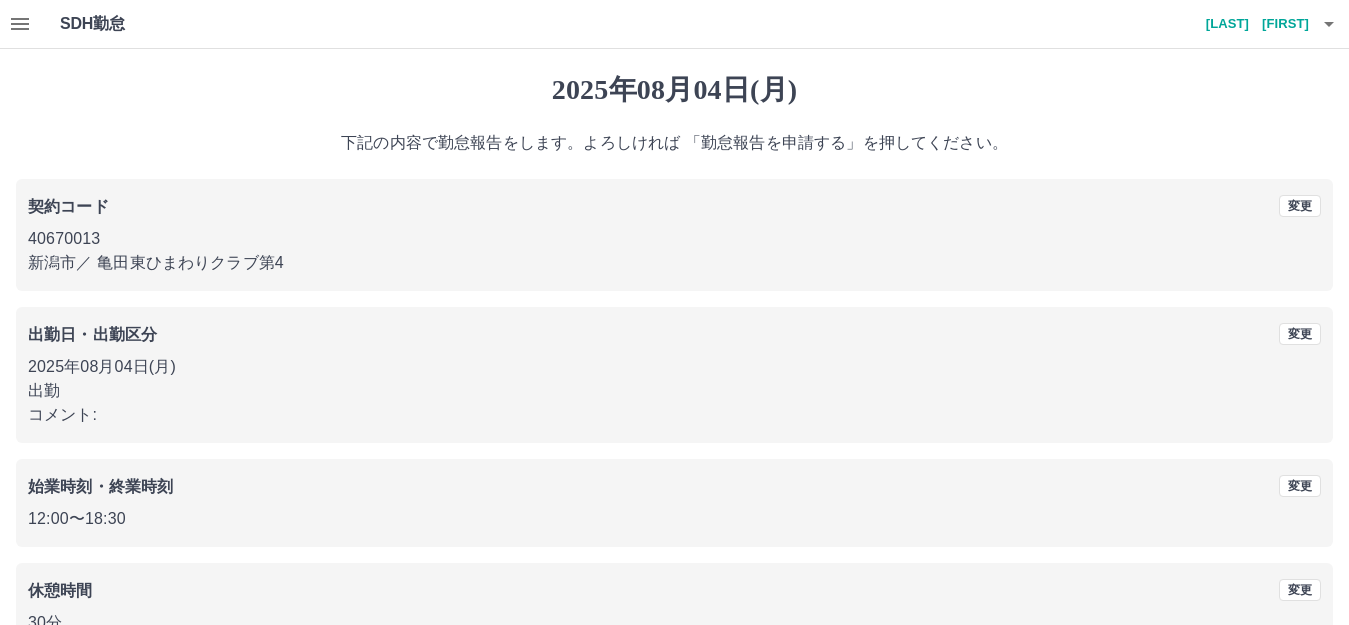 scroll, scrollTop: 124, scrollLeft: 0, axis: vertical 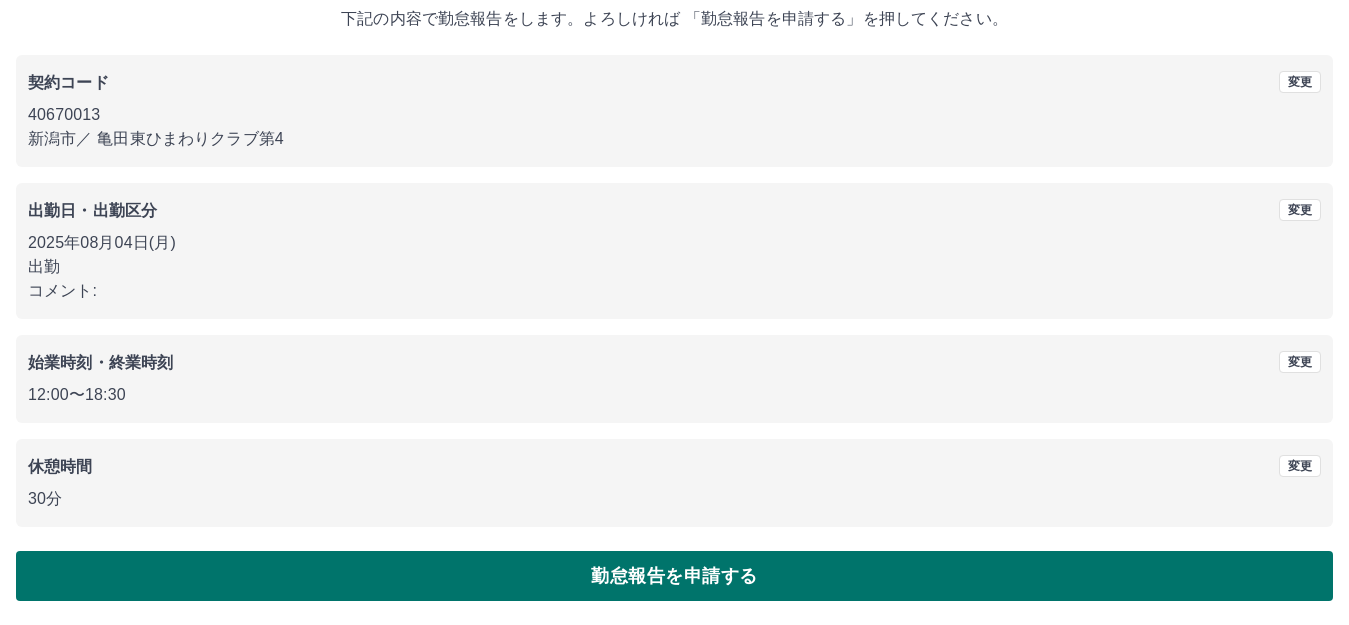 click on "勤怠報告を申請する" at bounding box center [674, 576] 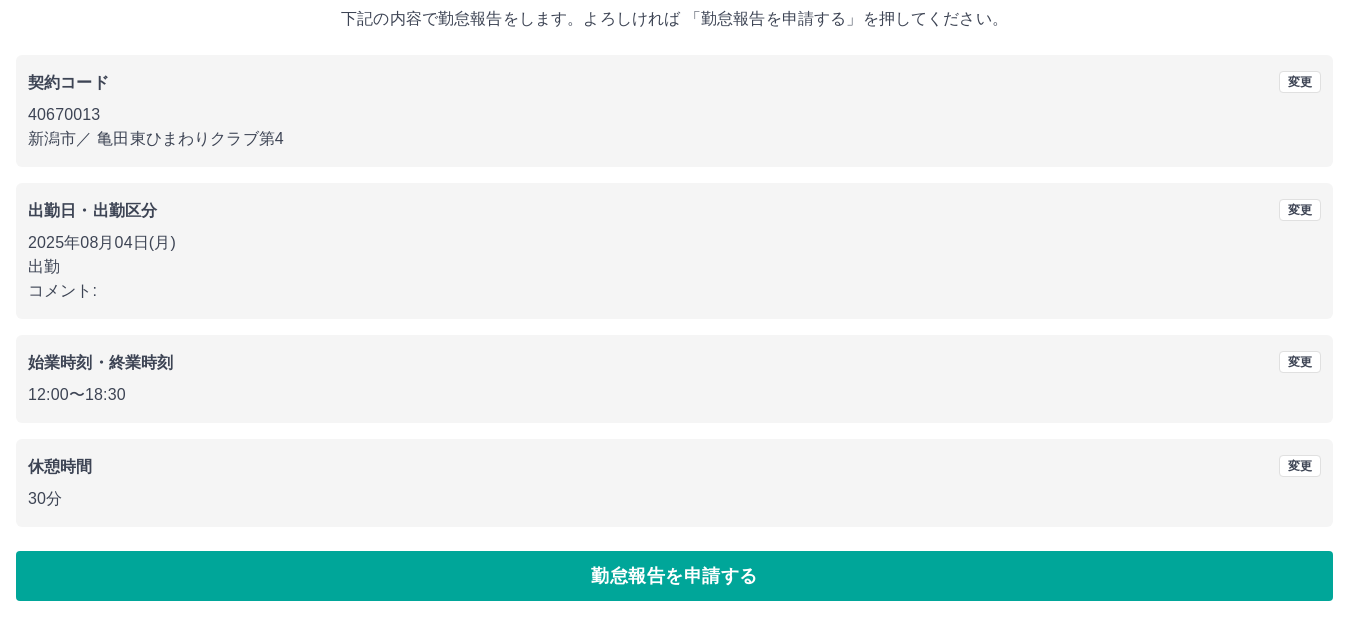 scroll, scrollTop: 0, scrollLeft: 0, axis: both 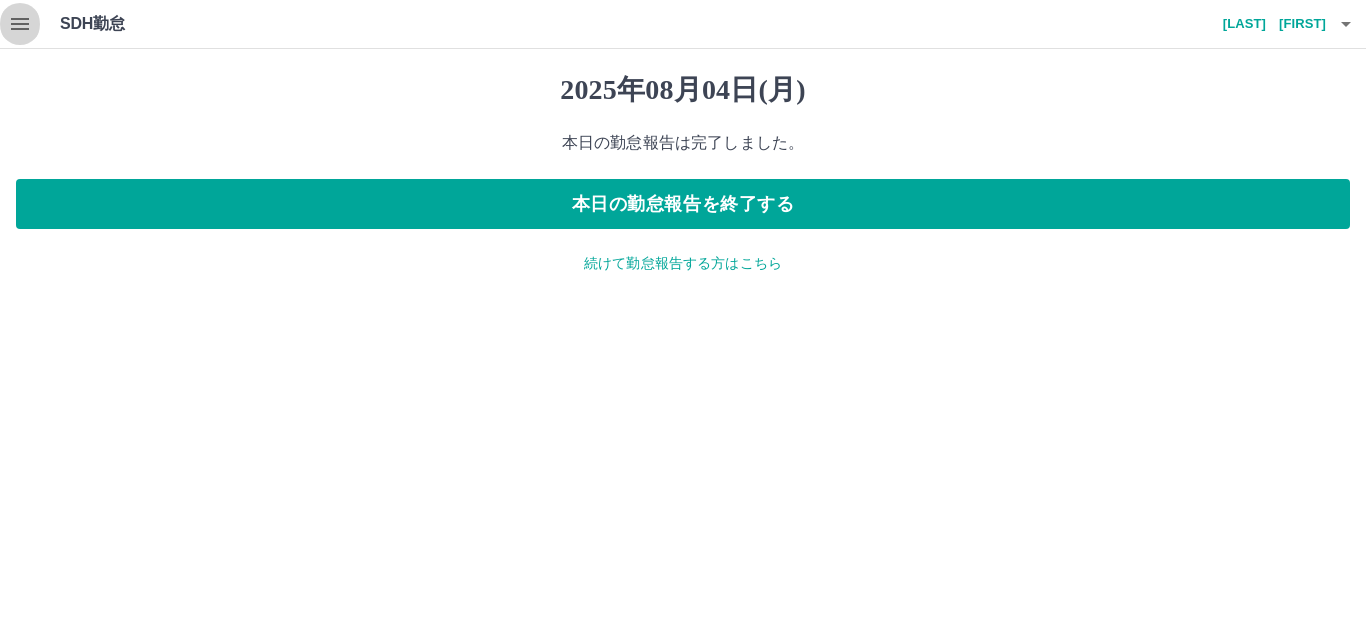 click at bounding box center [20, 24] 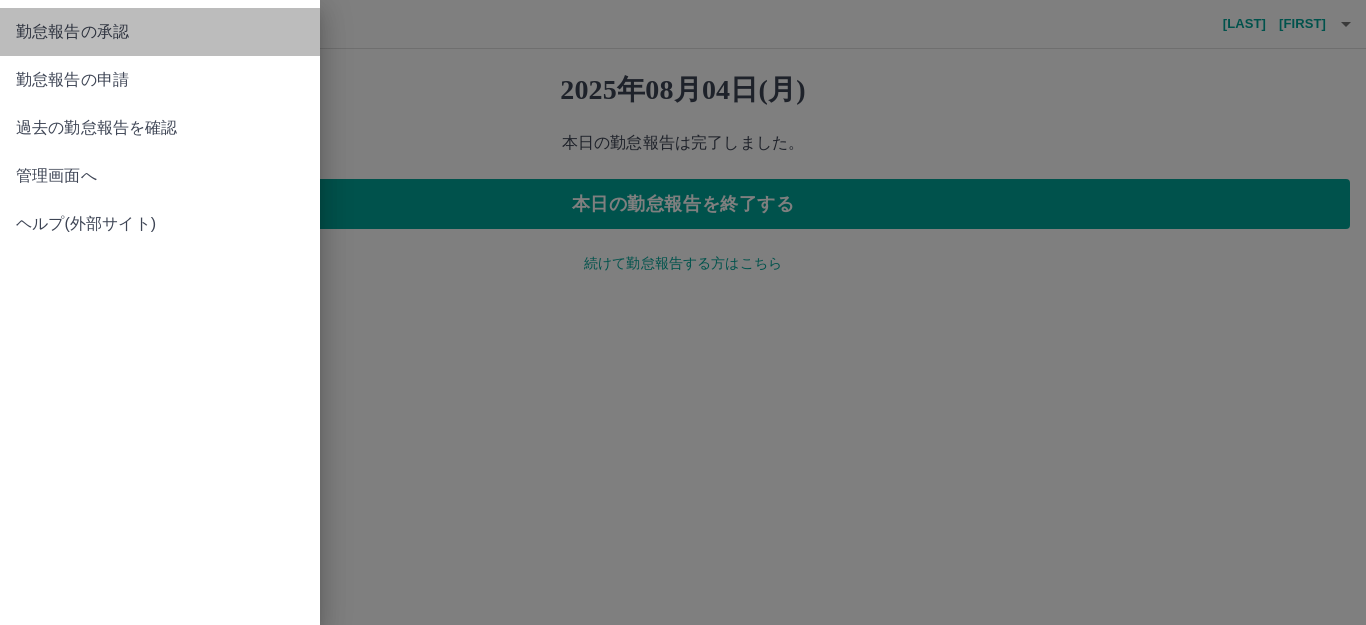 click on "勤怠報告の承認" at bounding box center [160, 32] 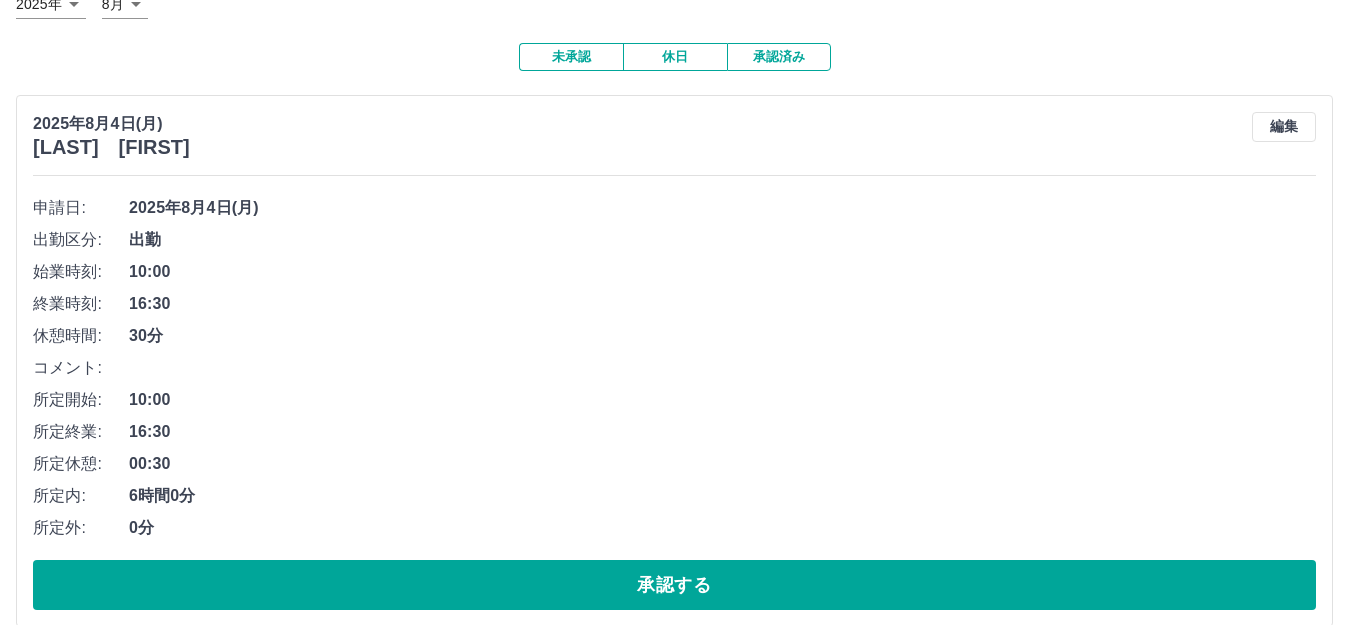 scroll, scrollTop: 400, scrollLeft: 0, axis: vertical 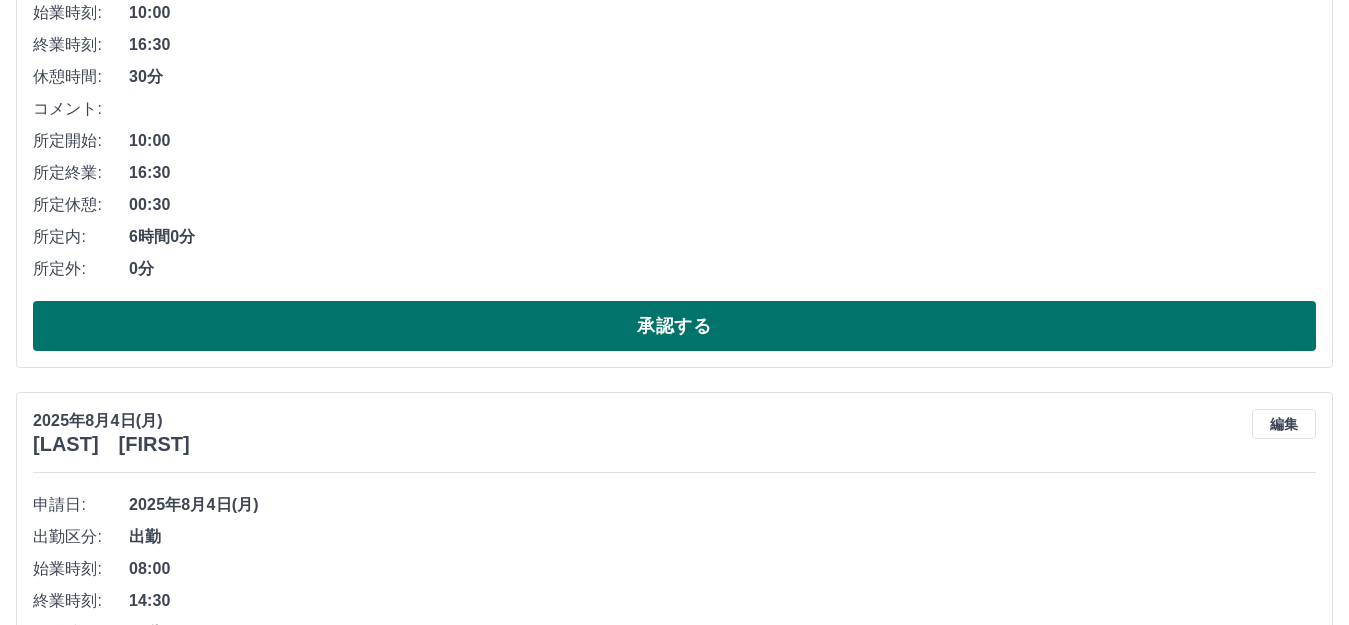 click on "承認する" at bounding box center (674, 326) 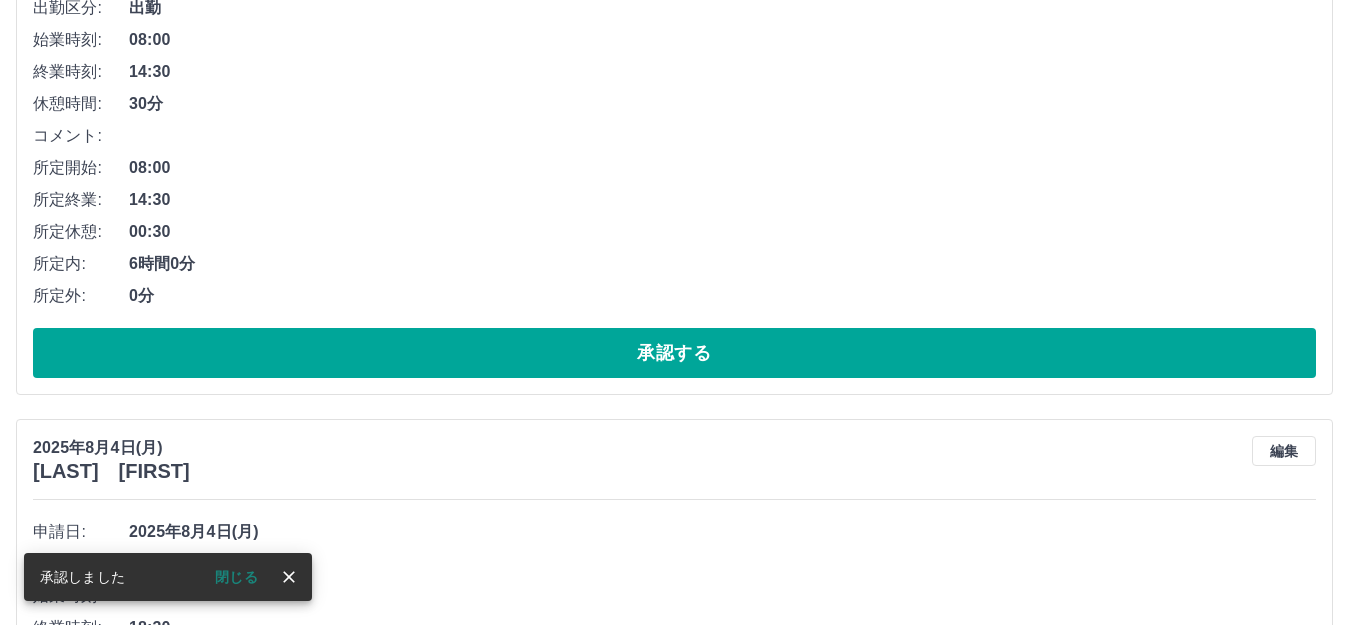 scroll, scrollTop: 400, scrollLeft: 0, axis: vertical 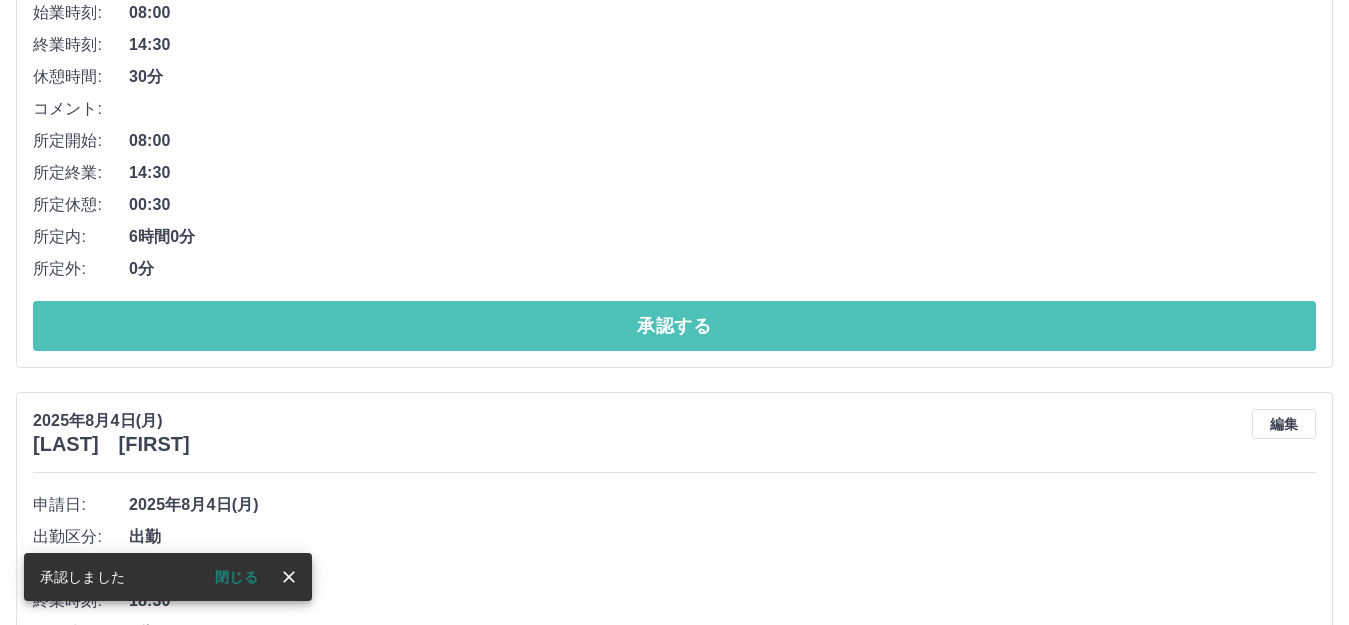 click on "承認する" at bounding box center [674, 326] 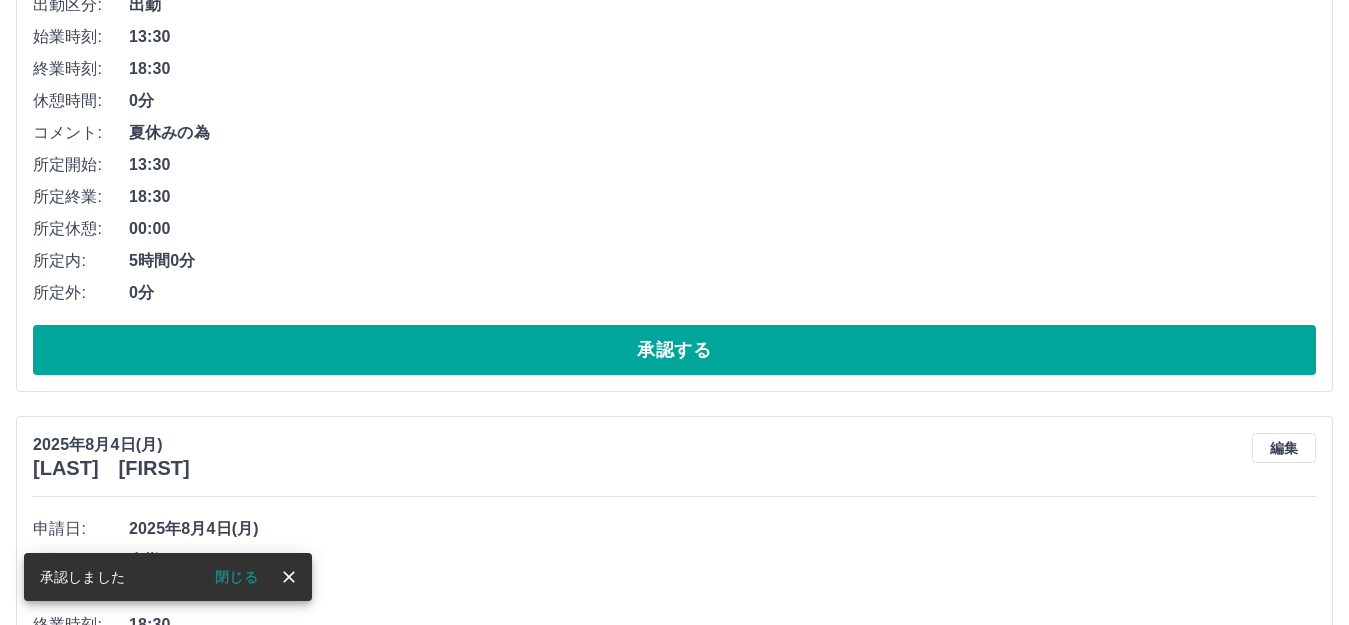 scroll, scrollTop: 400, scrollLeft: 0, axis: vertical 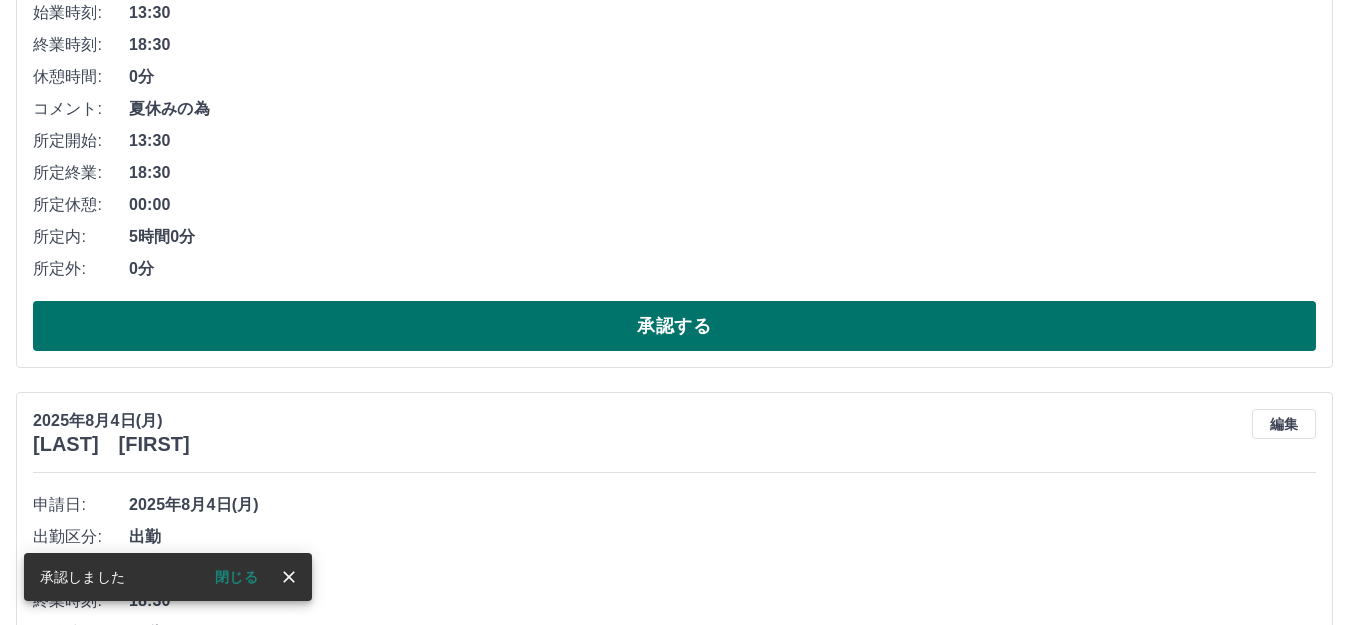 click on "承認する" at bounding box center [674, 326] 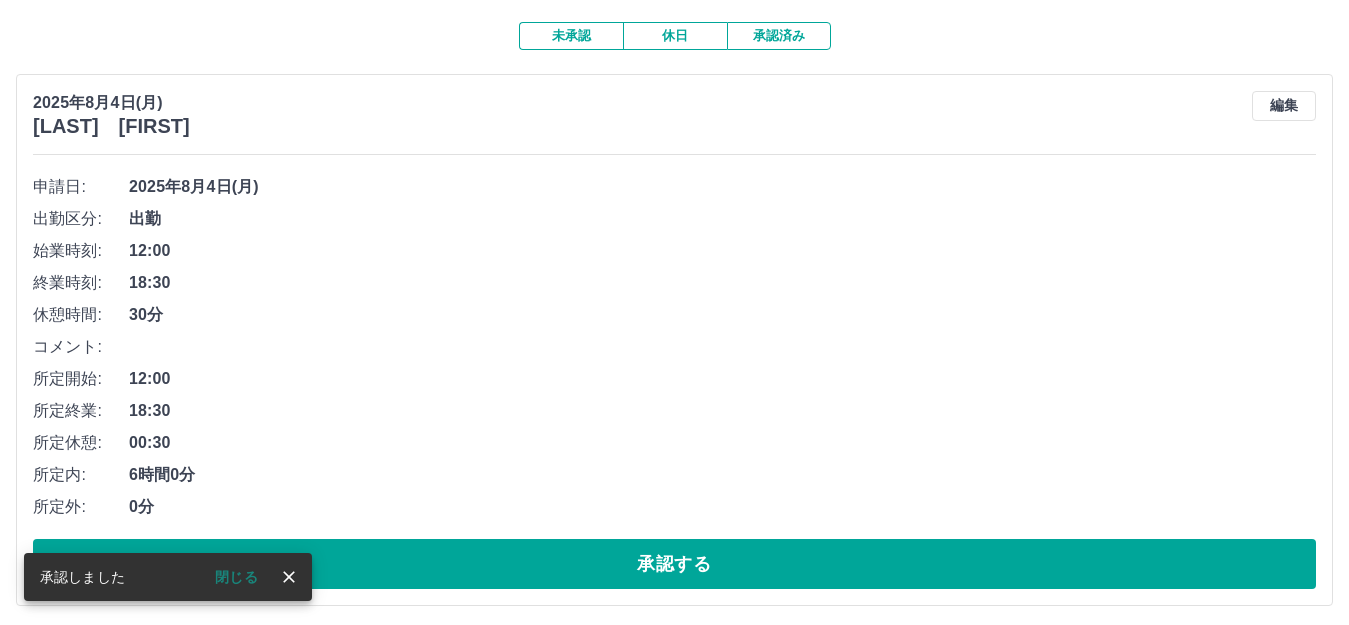 scroll, scrollTop: 400, scrollLeft: 0, axis: vertical 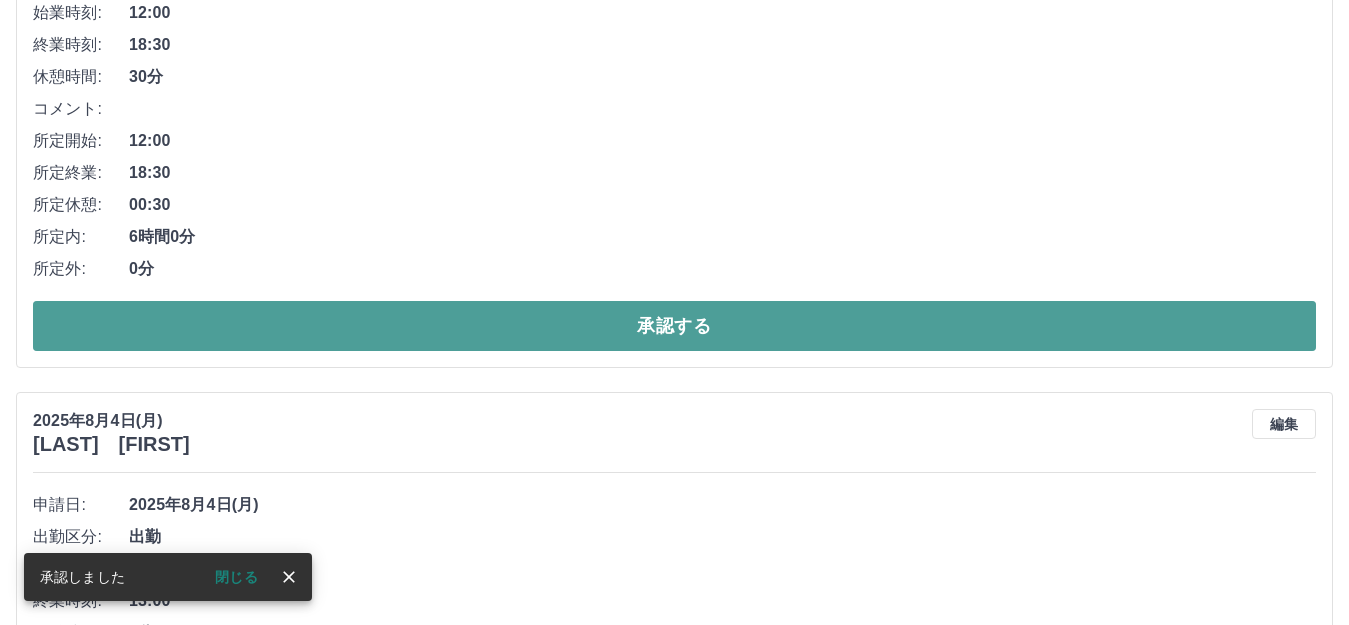 click on "承認する" at bounding box center [674, 326] 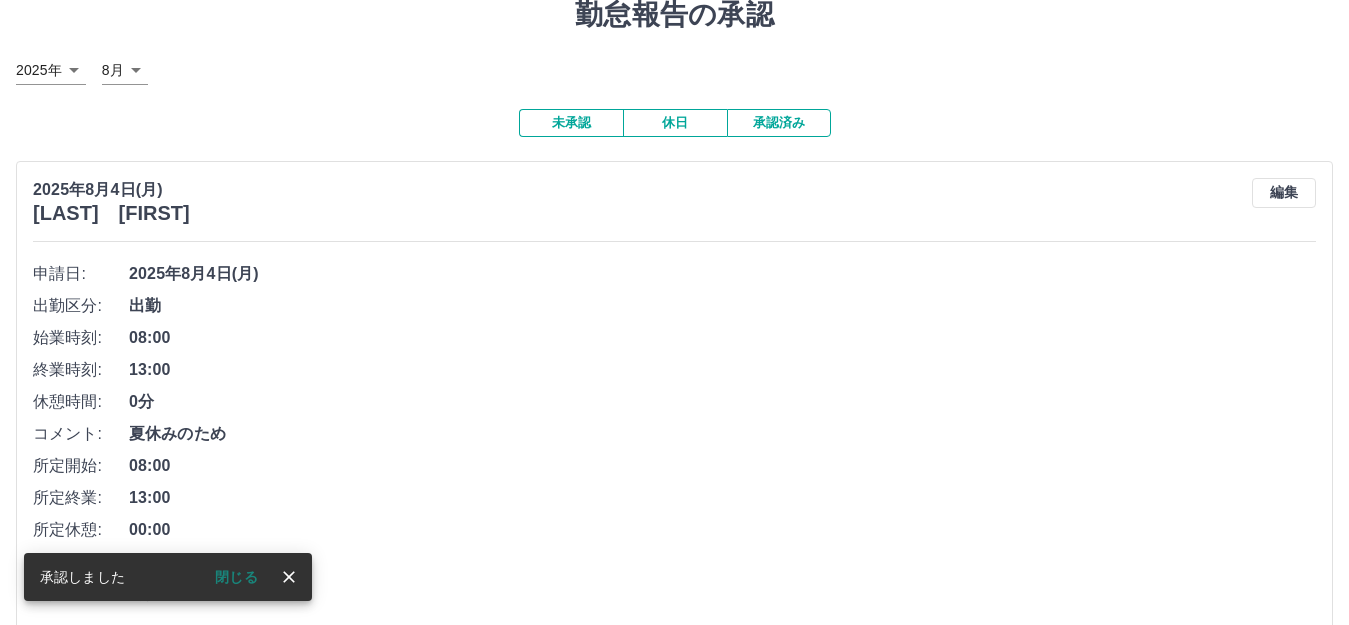 scroll, scrollTop: 169, scrollLeft: 0, axis: vertical 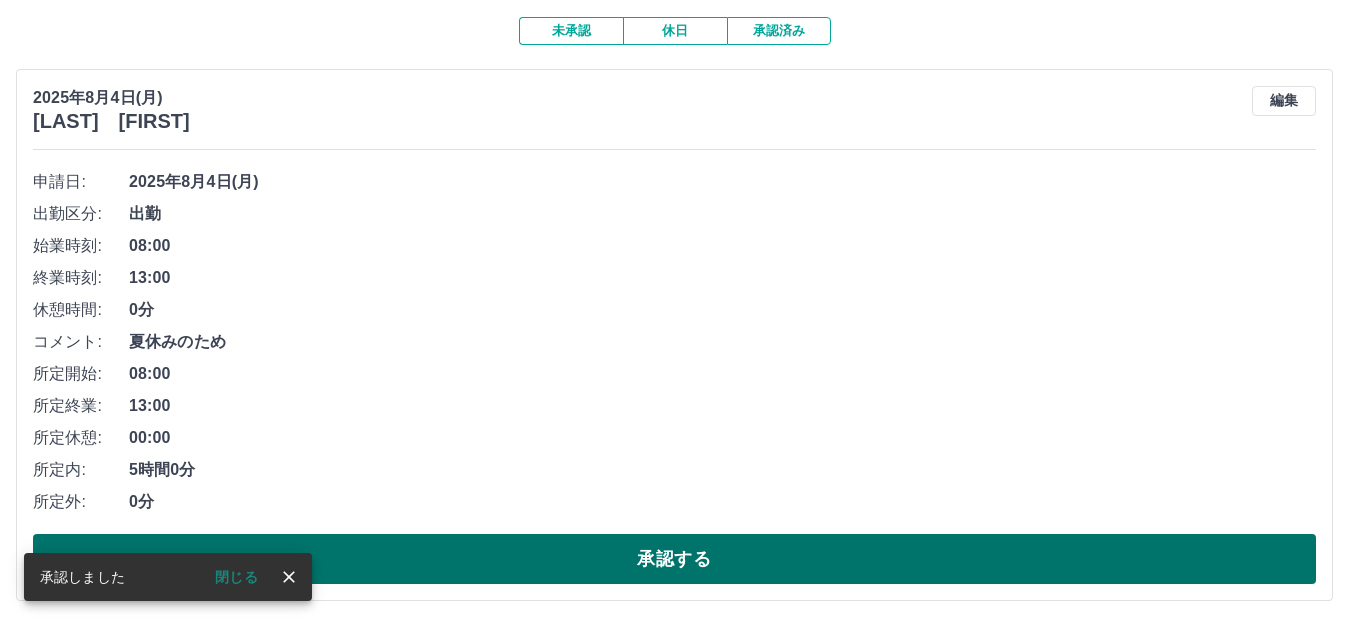 click on "承認する" at bounding box center [674, 559] 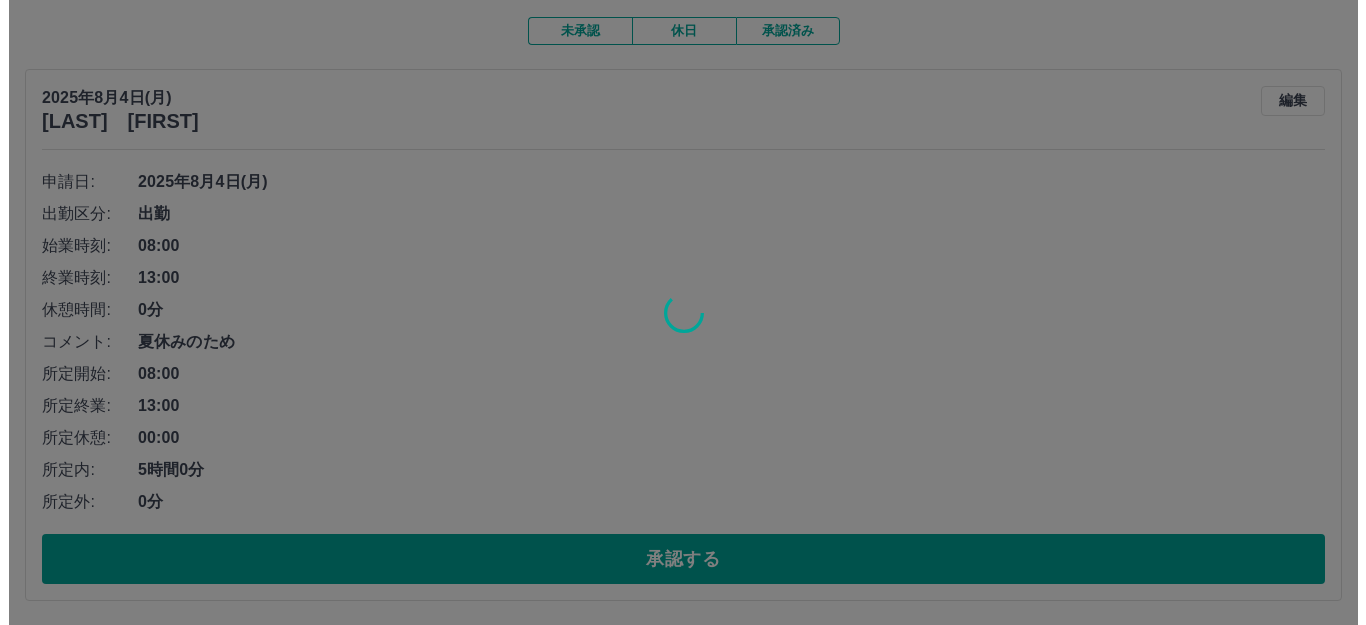 scroll, scrollTop: 0, scrollLeft: 0, axis: both 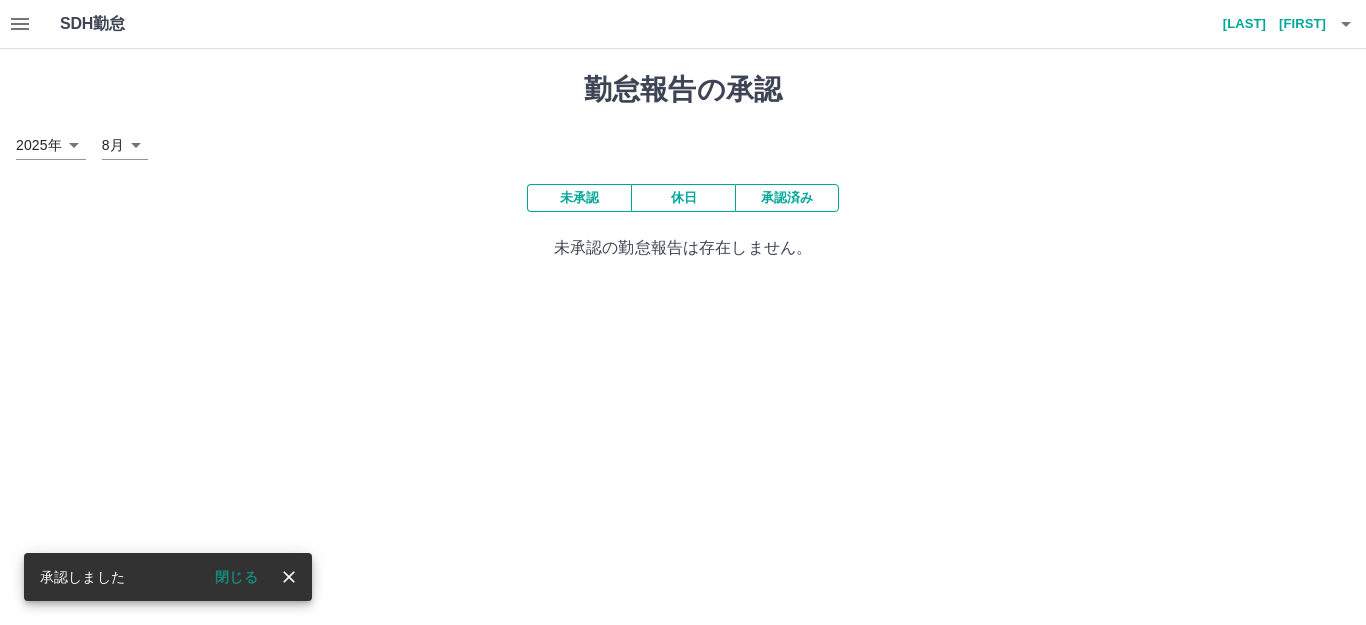 click 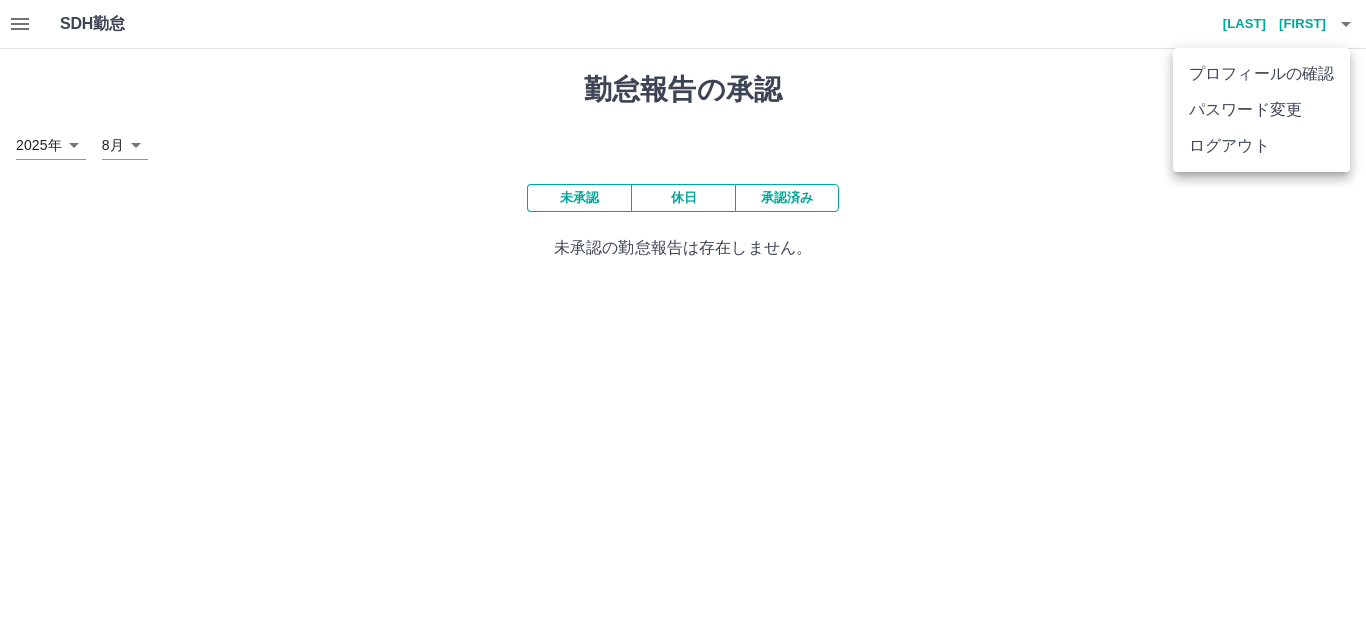 click on "ログアウト" at bounding box center [1261, 146] 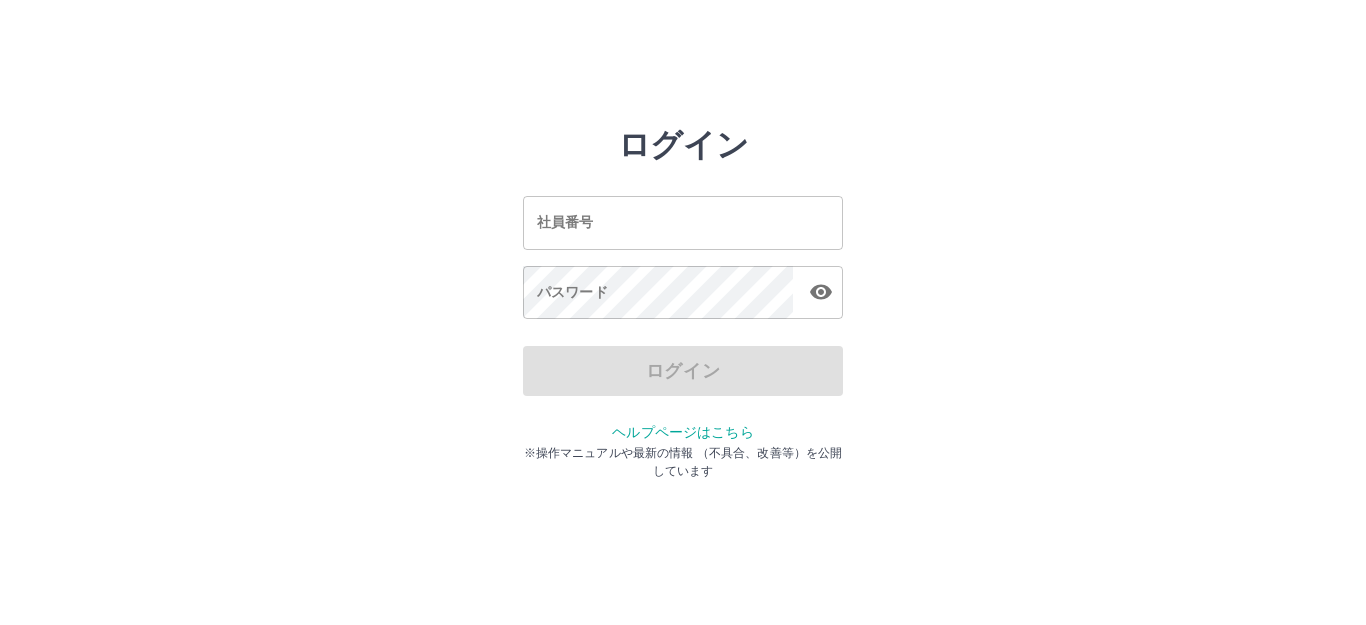scroll, scrollTop: 0, scrollLeft: 0, axis: both 